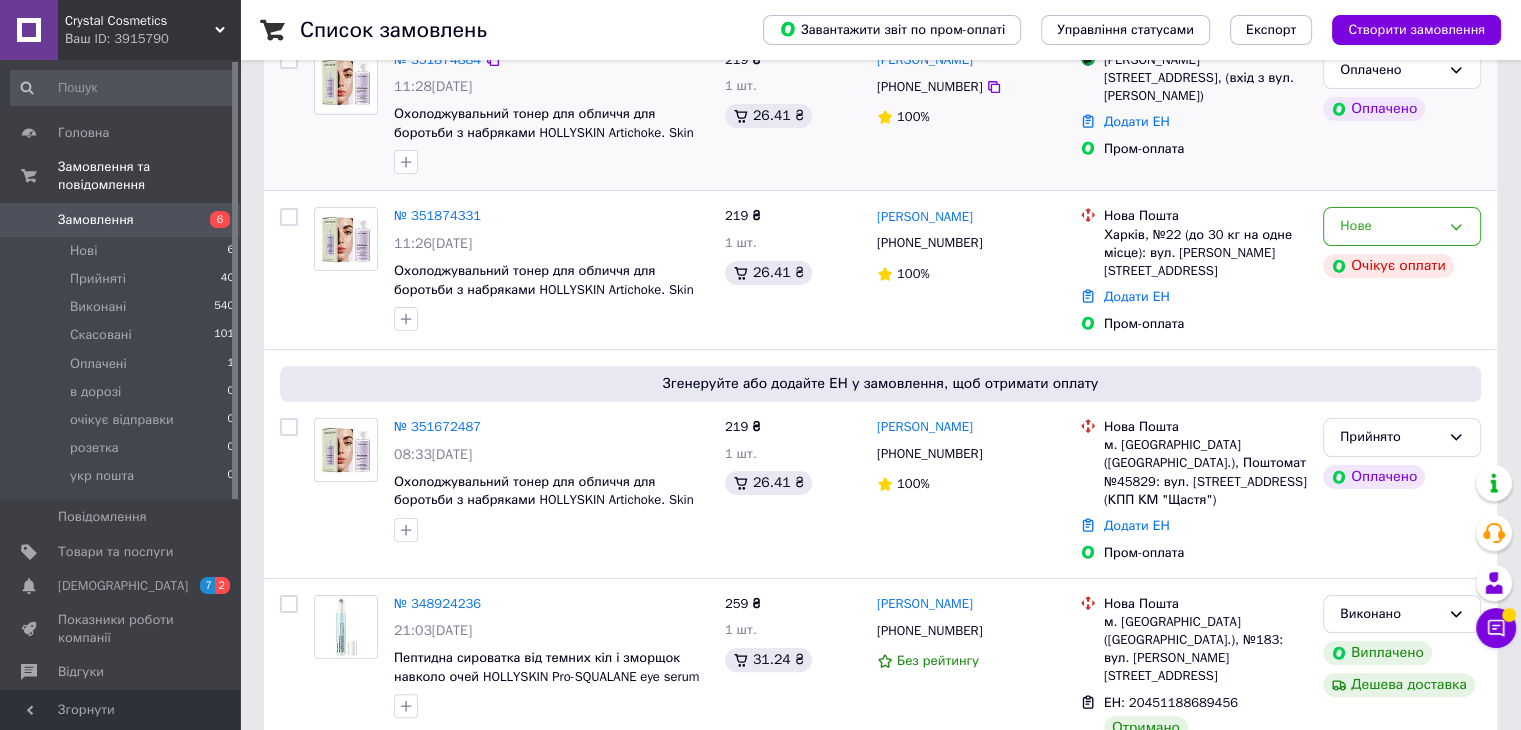 scroll, scrollTop: 284, scrollLeft: 0, axis: vertical 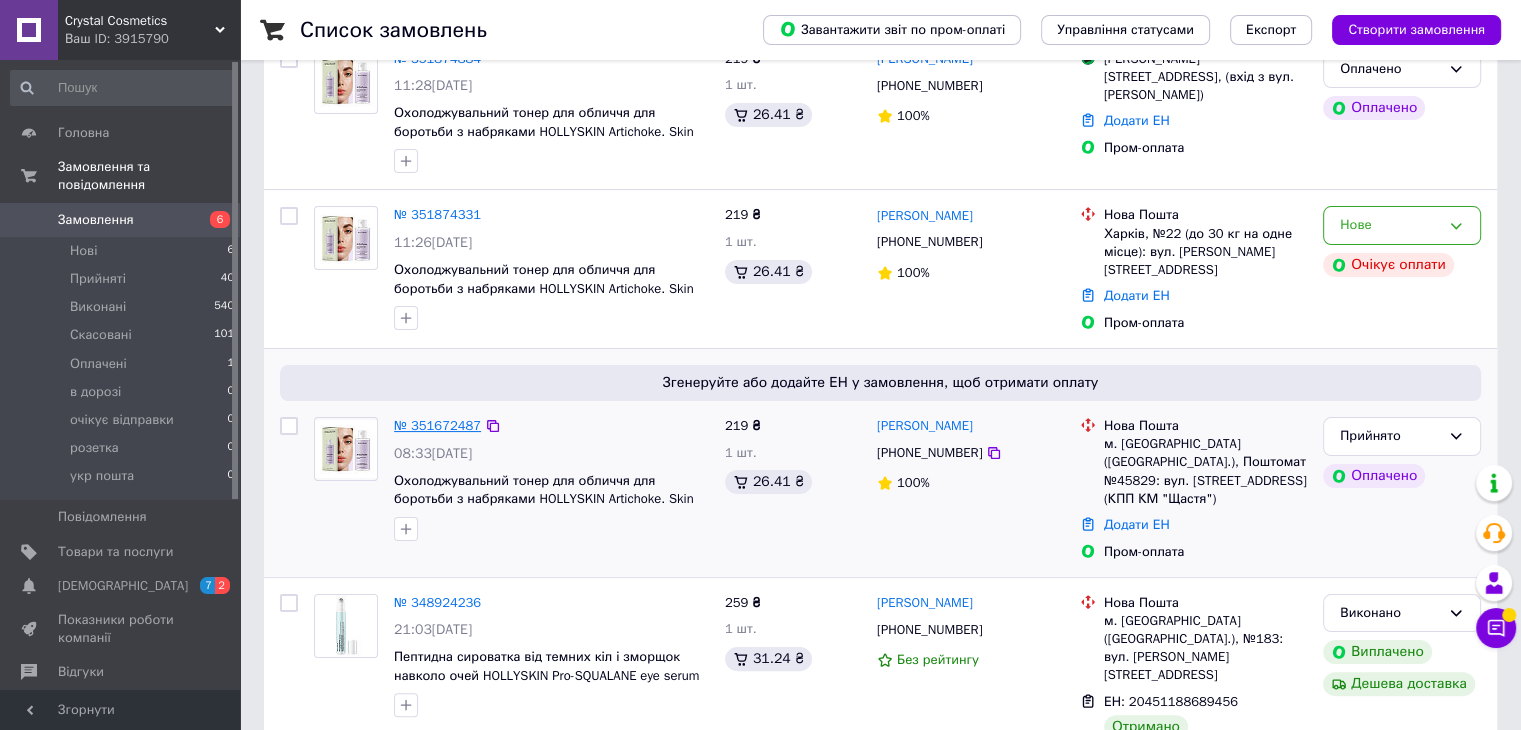 click on "№ 351672487" at bounding box center [437, 425] 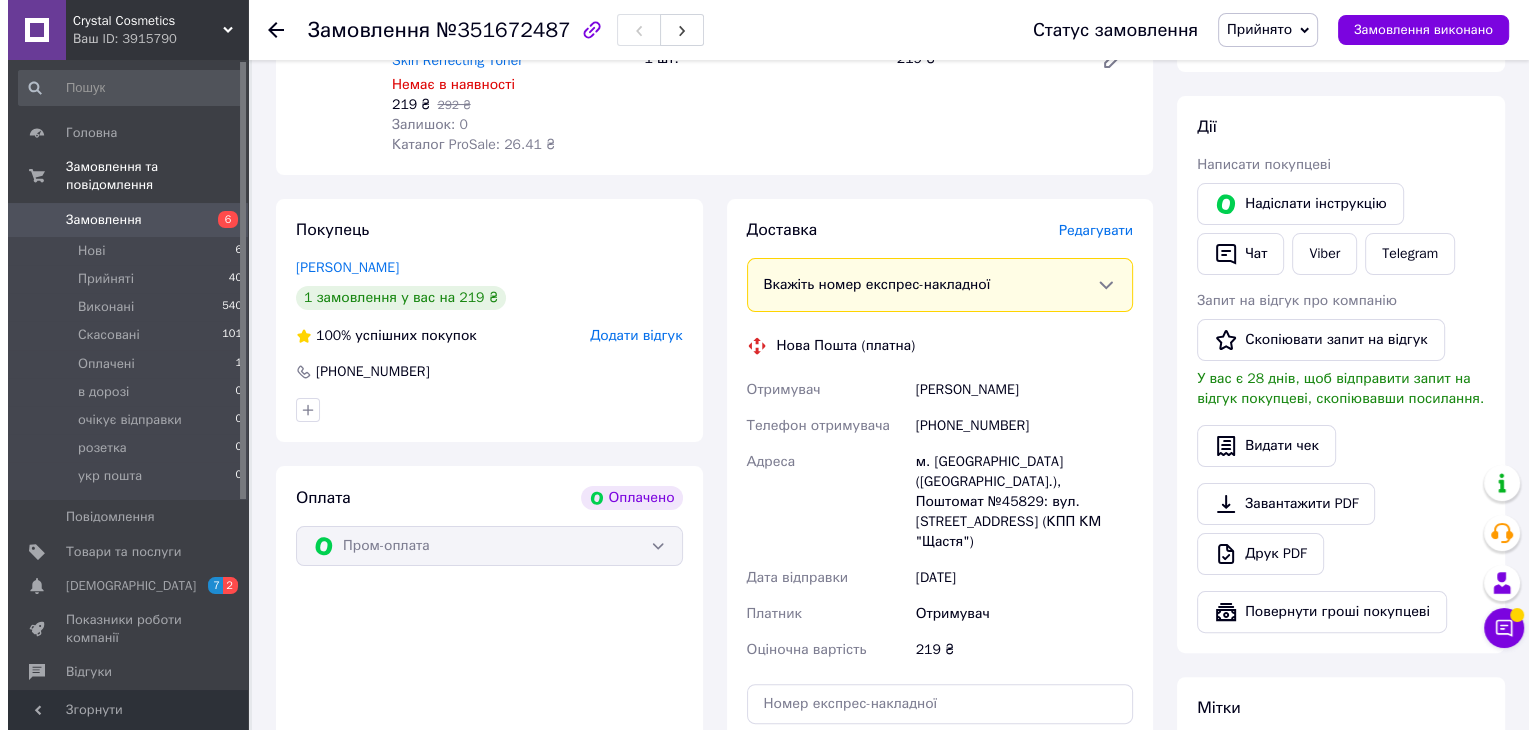 scroll, scrollTop: 327, scrollLeft: 0, axis: vertical 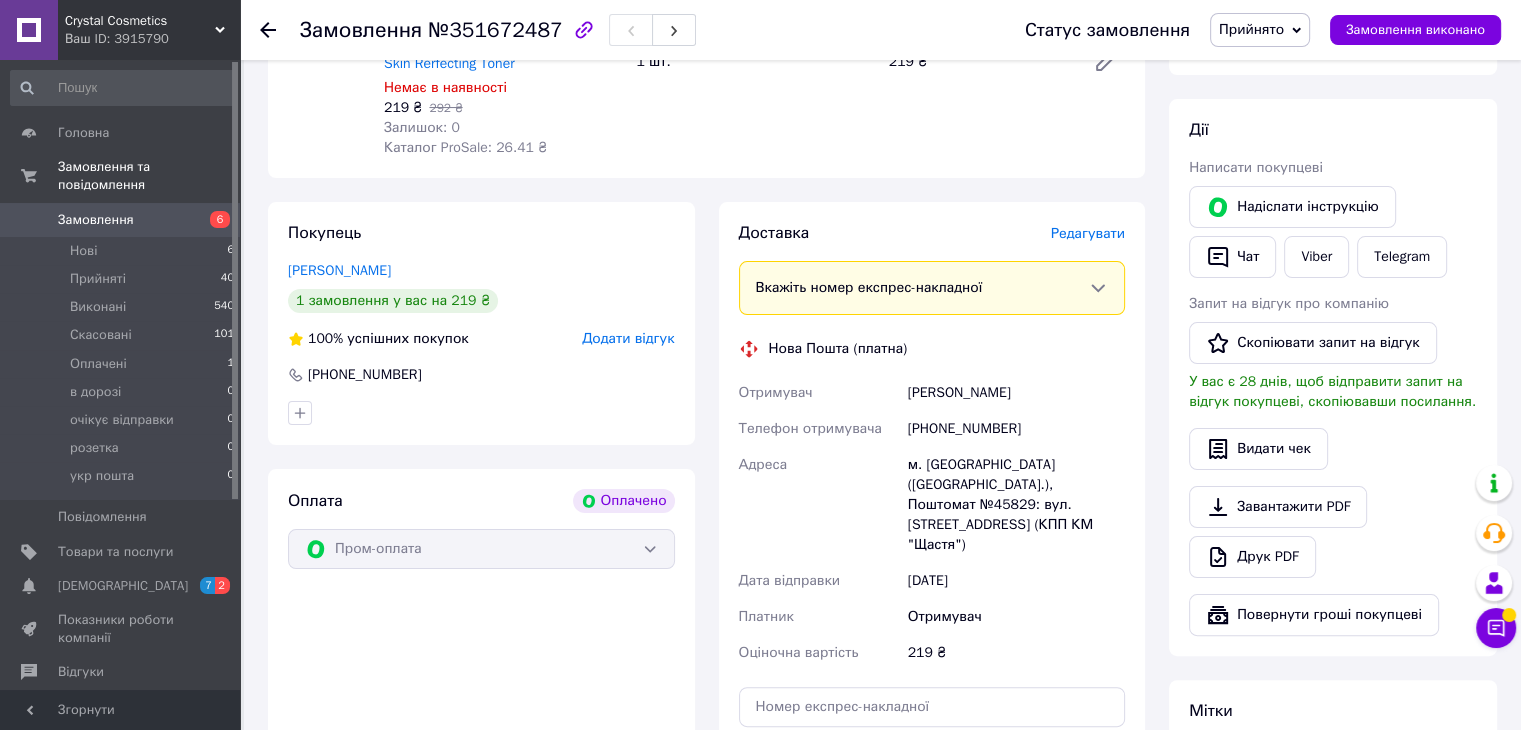 click on "Редагувати" at bounding box center (1088, 233) 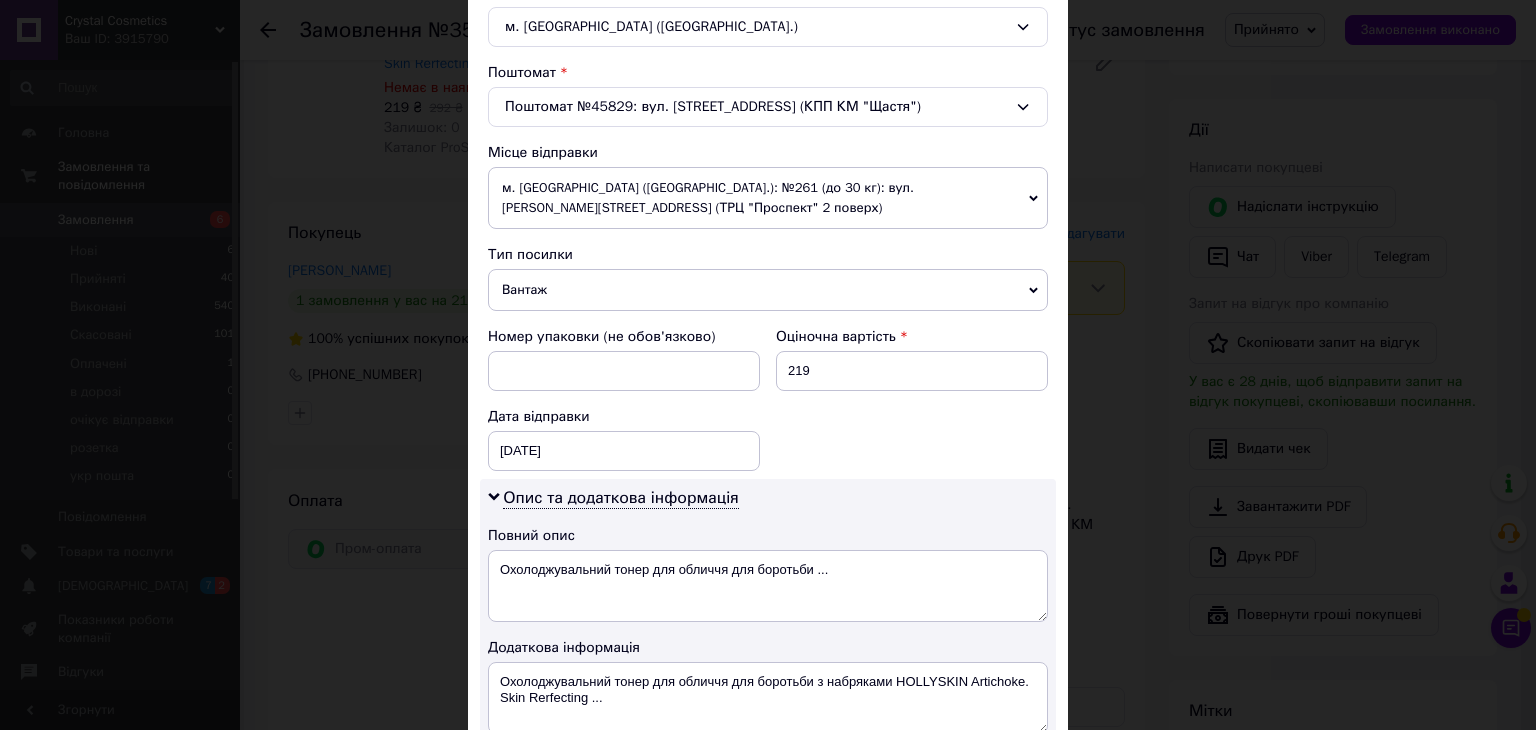 scroll, scrollTop: 586, scrollLeft: 0, axis: vertical 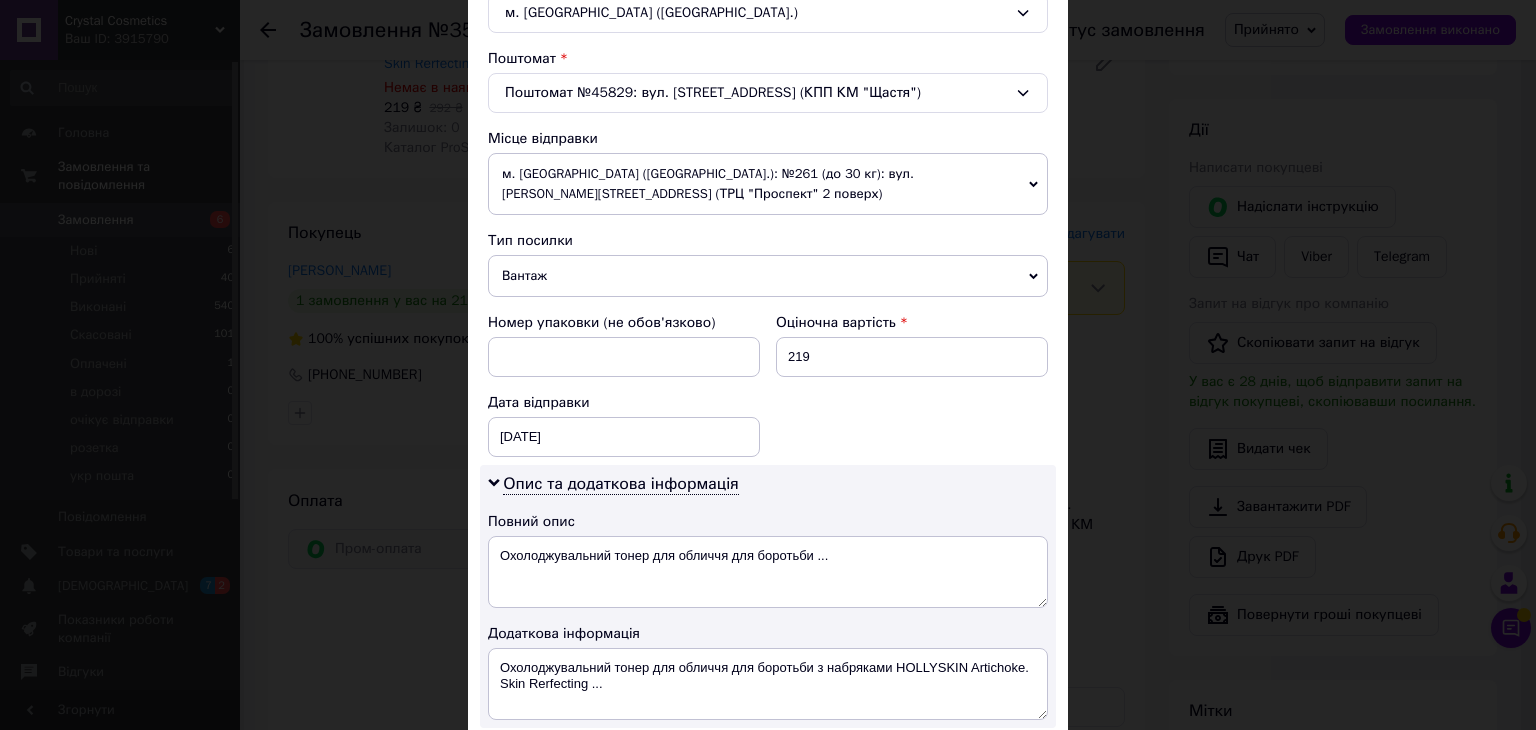 click on "Вантаж" at bounding box center (768, 276) 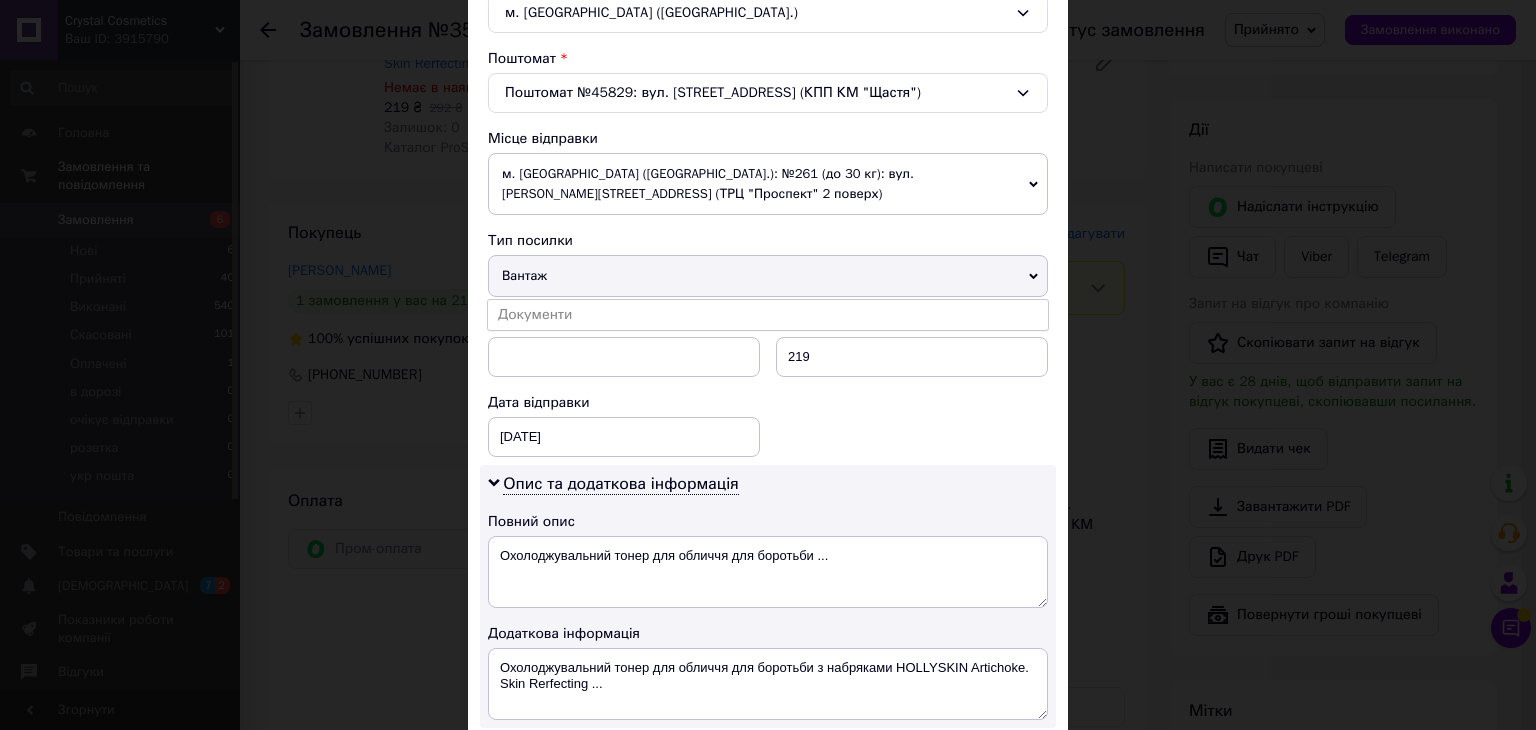 click on "Вантаж" at bounding box center (768, 276) 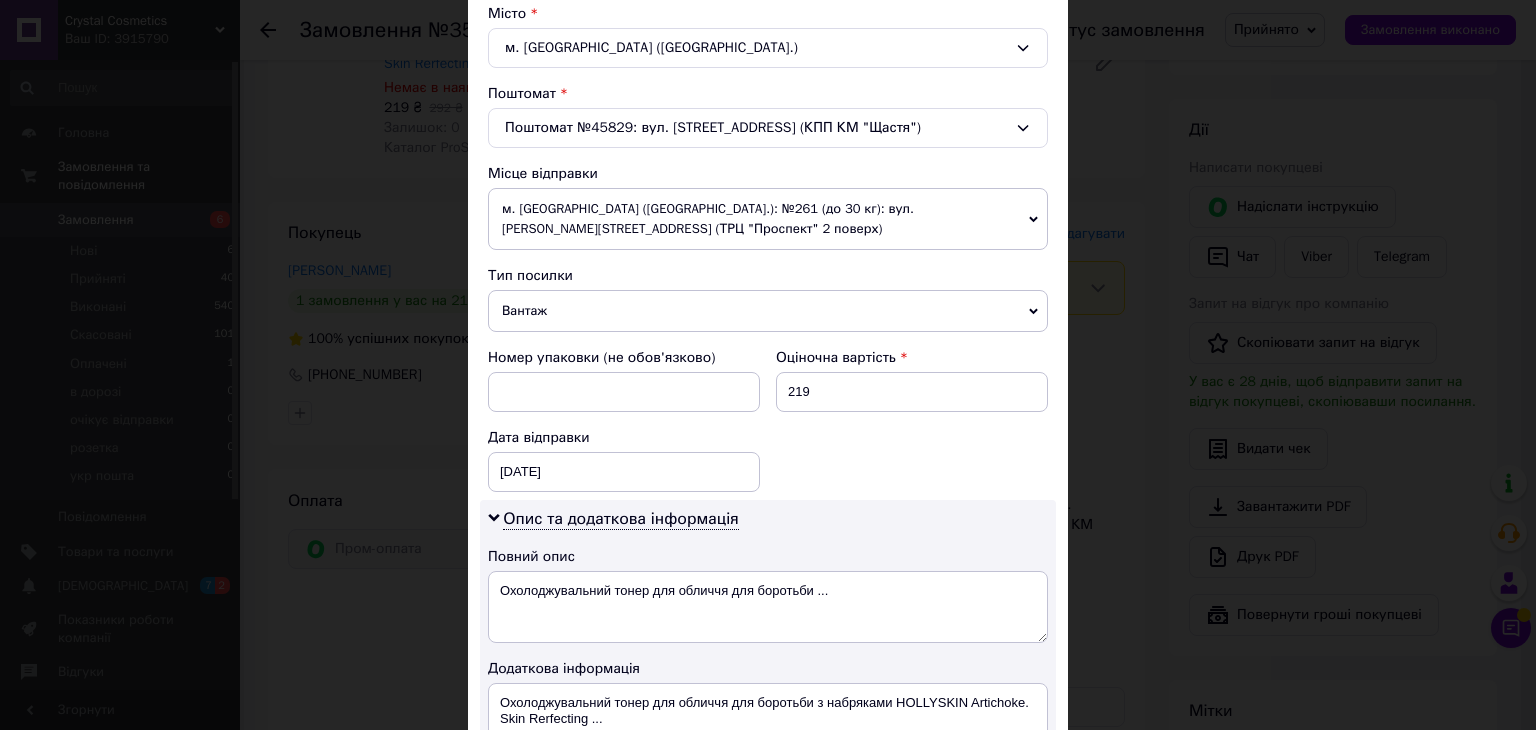 scroll, scrollTop: 520, scrollLeft: 0, axis: vertical 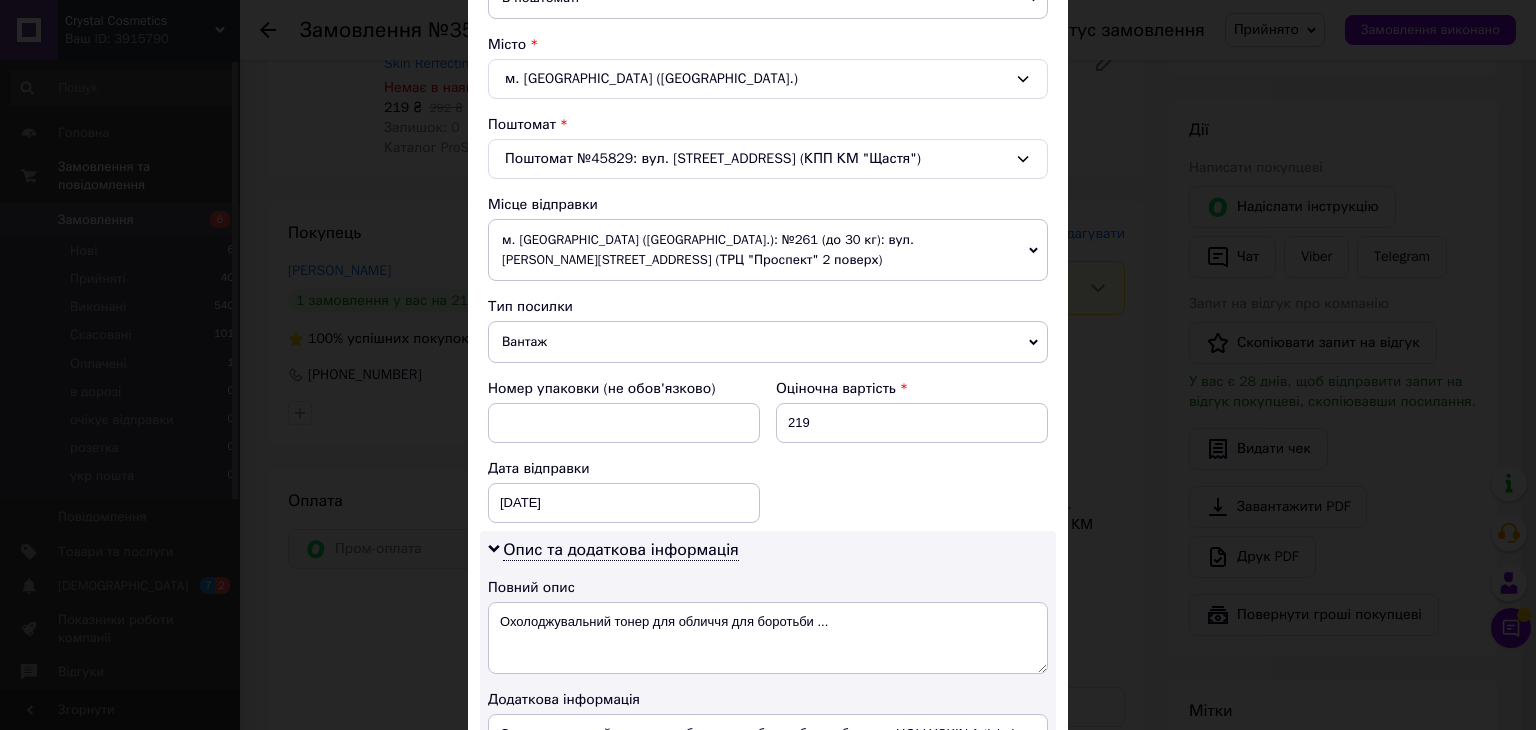 click on "м. [GEOGRAPHIC_DATA] ([GEOGRAPHIC_DATA].): №261 (до 30 кг): вул. [PERSON_NAME][STREET_ADDRESS] (ТРЦ "Проспект" 2 поверх)" at bounding box center [768, 250] 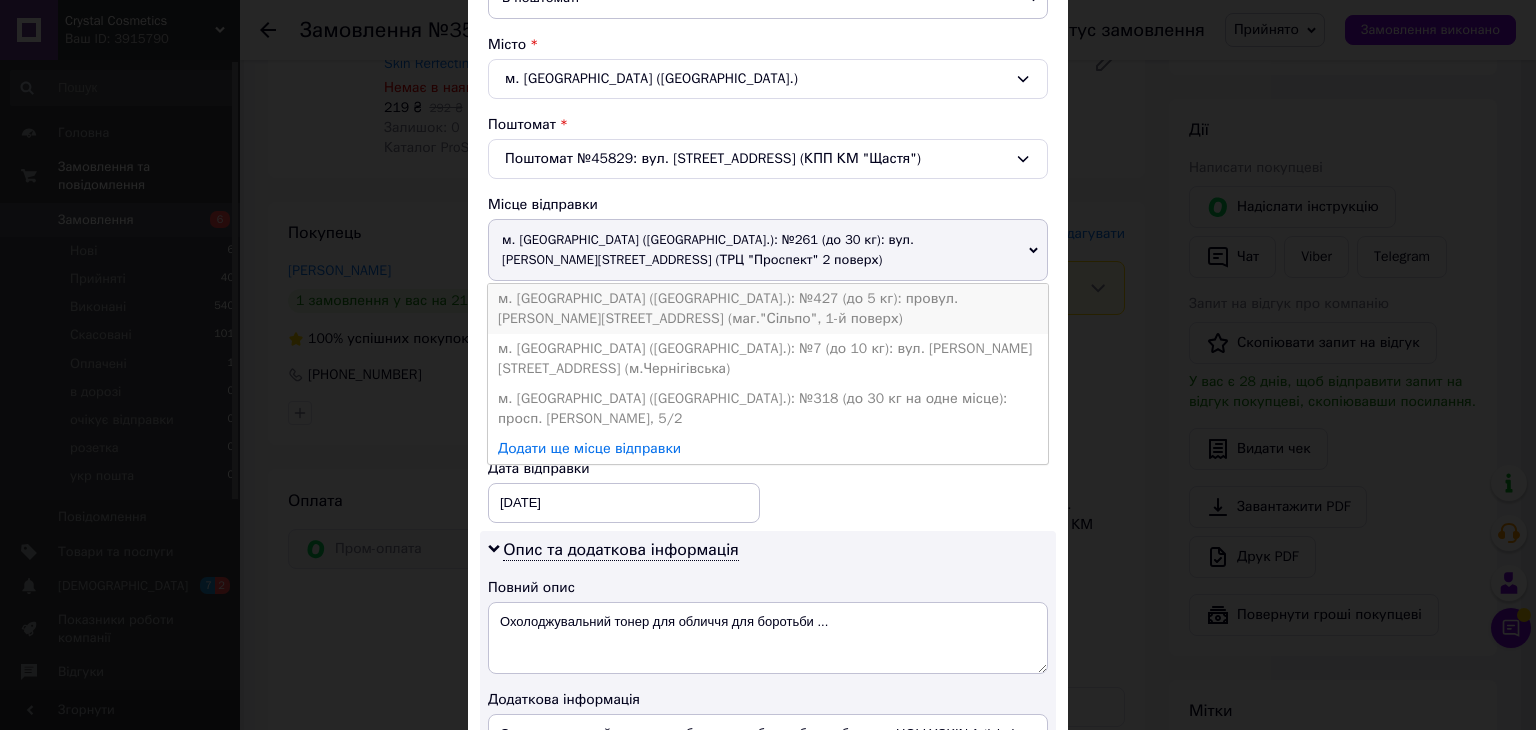 click on "м. [GEOGRAPHIC_DATA] ([GEOGRAPHIC_DATA].): №427 (до 5 кг): провул. [PERSON_NAME][STREET_ADDRESS] (маг."Сільпо", 1-й поверх)" at bounding box center [768, 309] 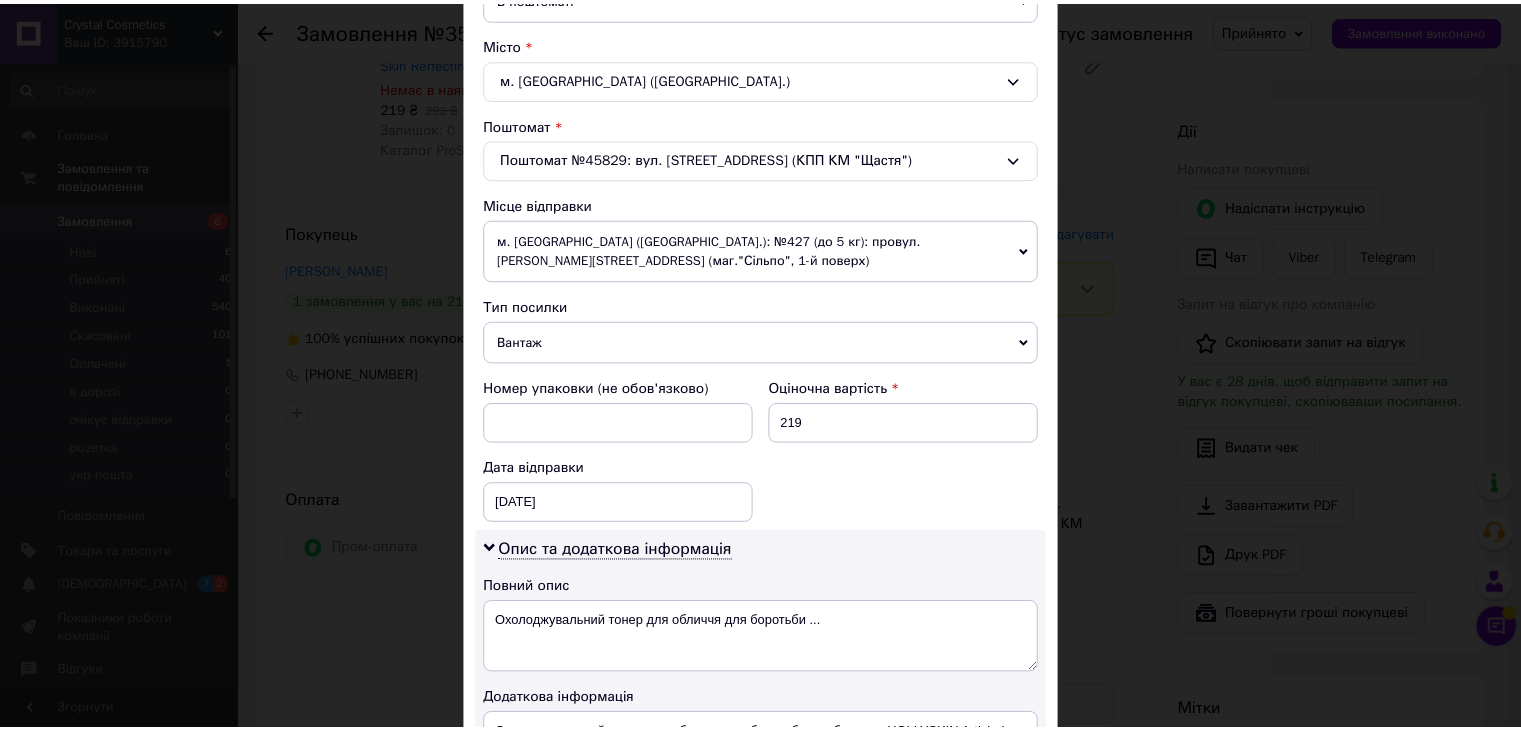 scroll, scrollTop: 816, scrollLeft: 0, axis: vertical 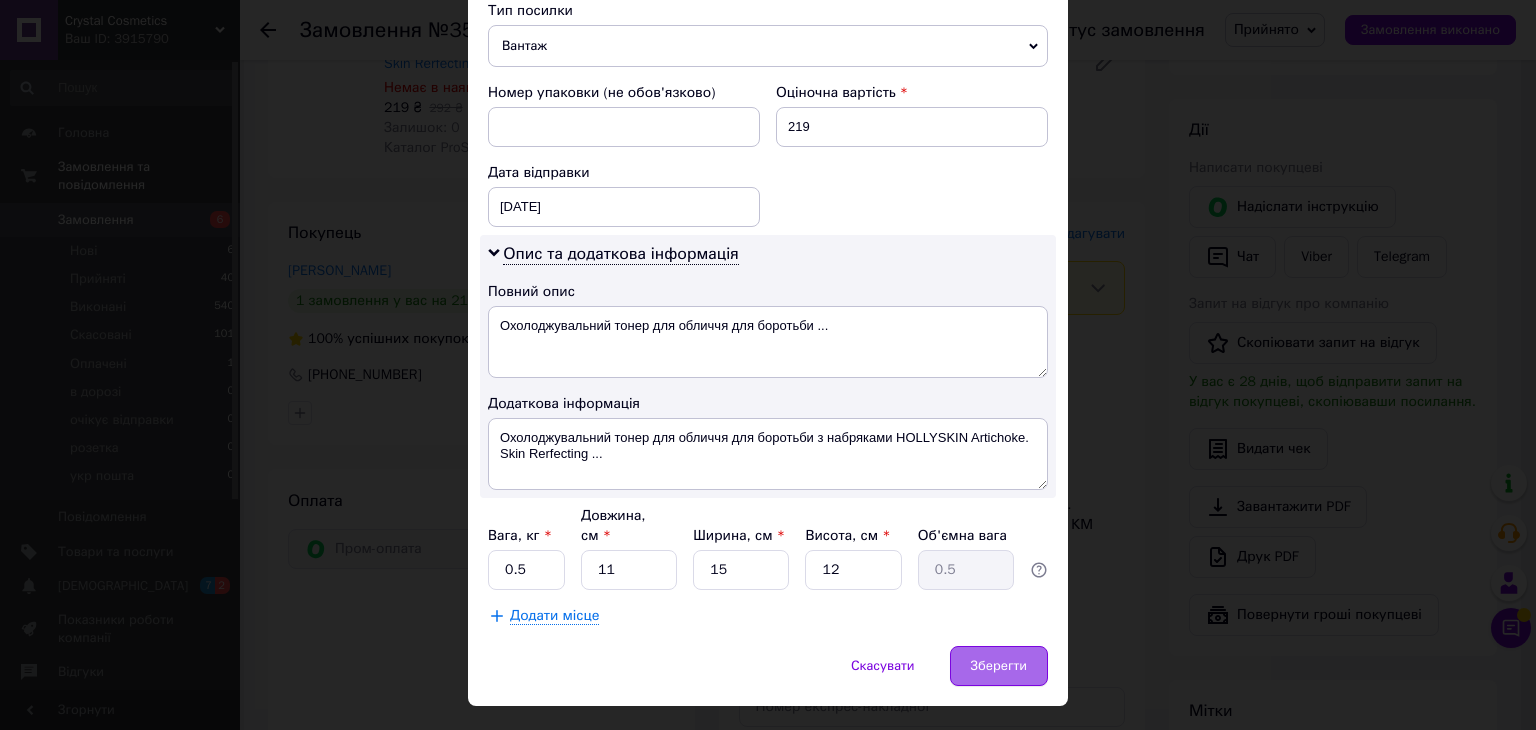 click on "Зберегти" at bounding box center [999, 666] 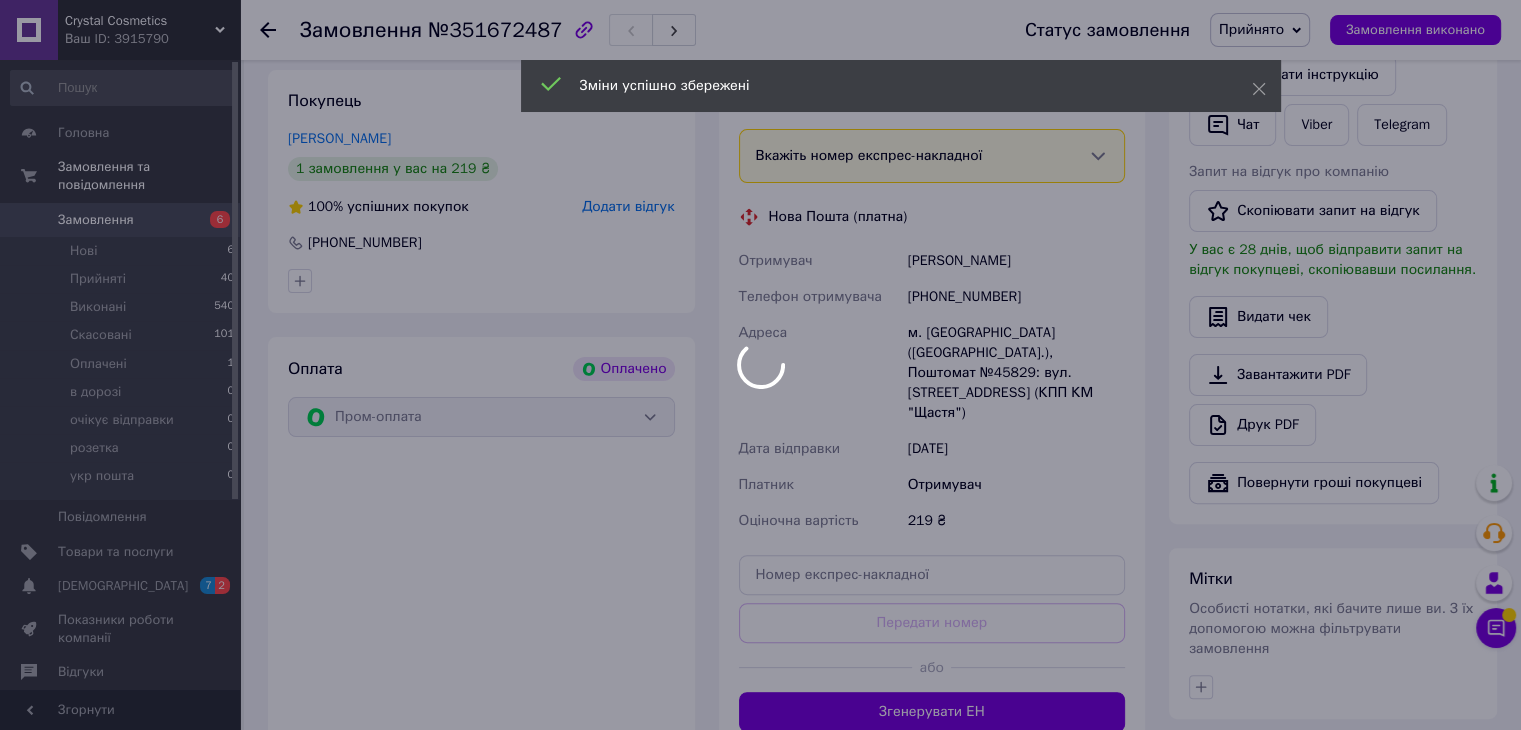 scroll, scrollTop: 460, scrollLeft: 0, axis: vertical 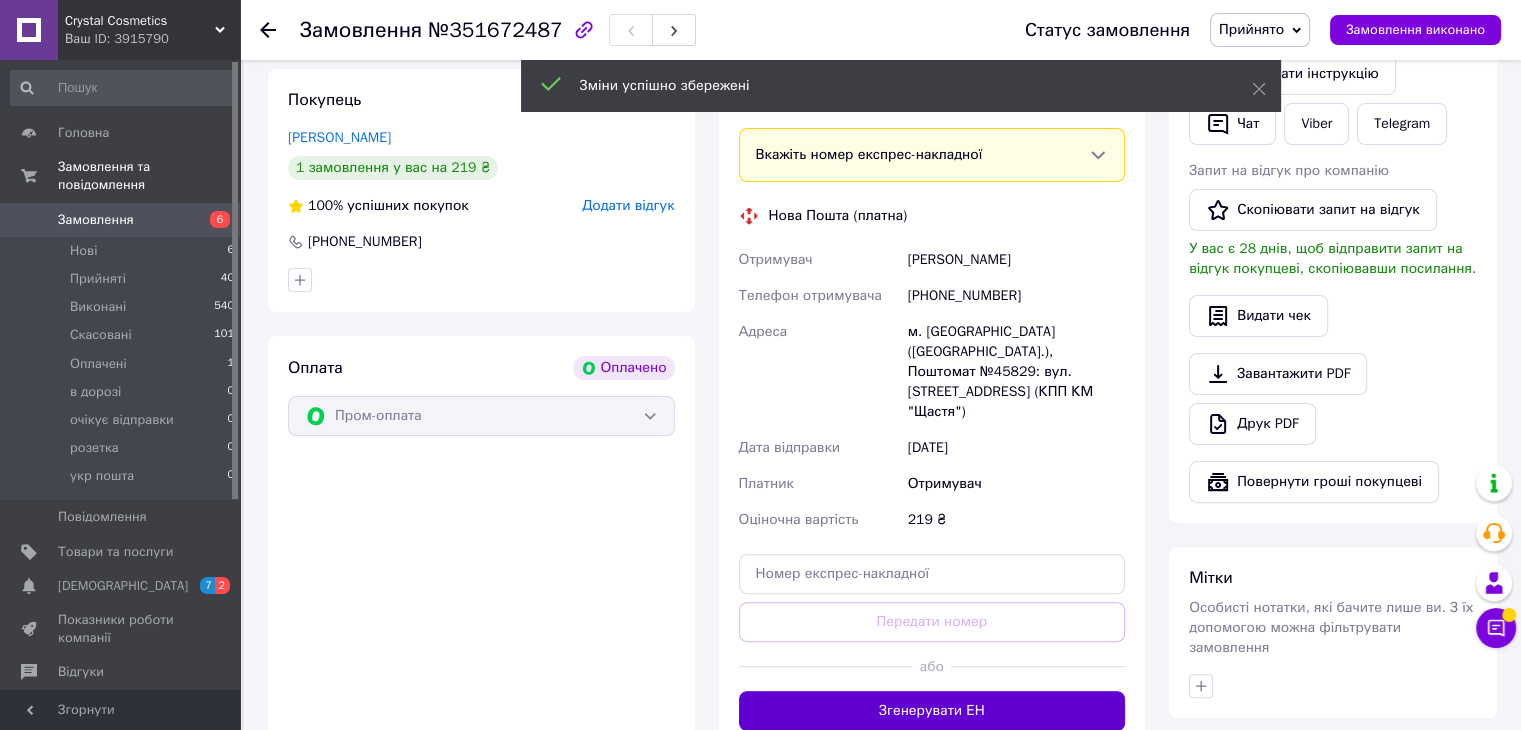 click on "Згенерувати ЕН" at bounding box center (932, 711) 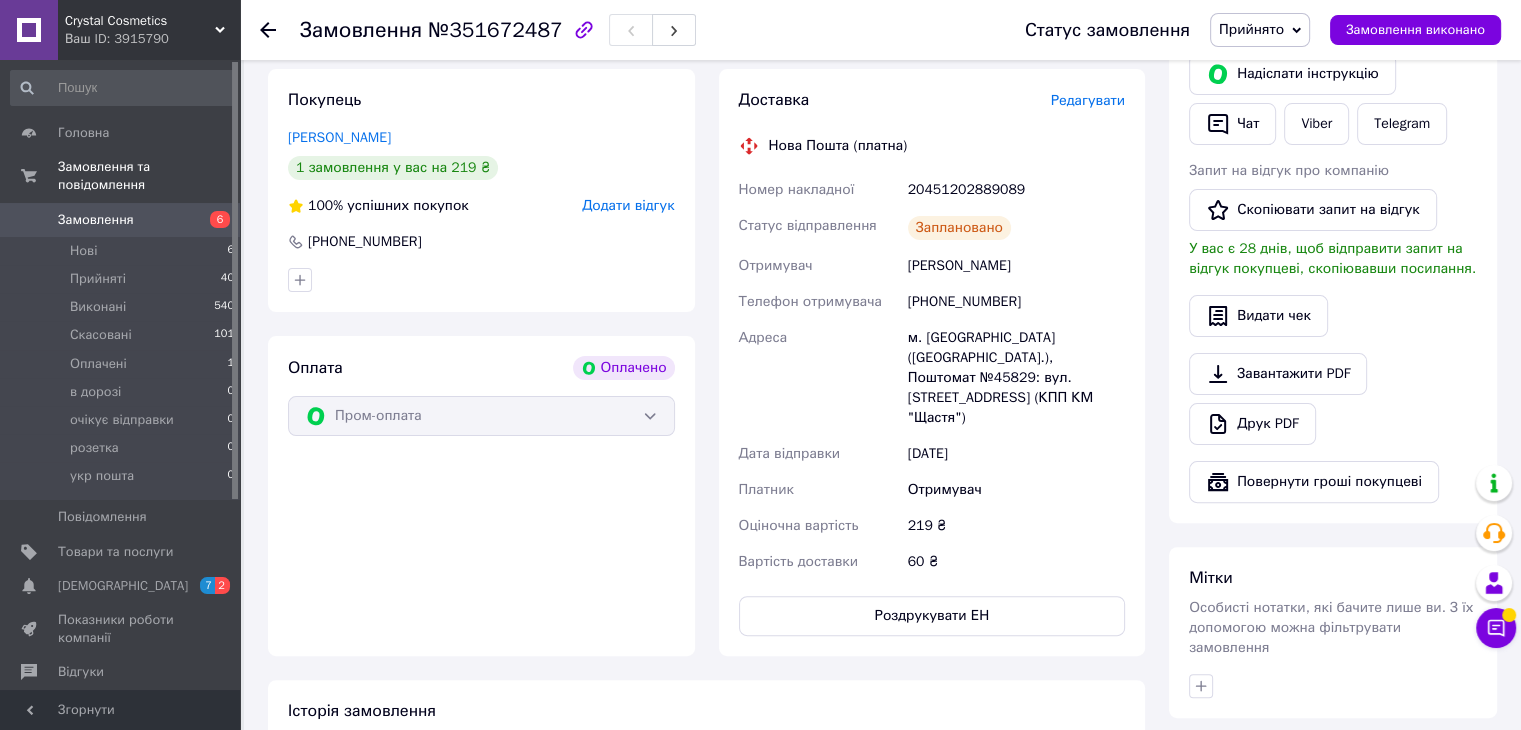 click 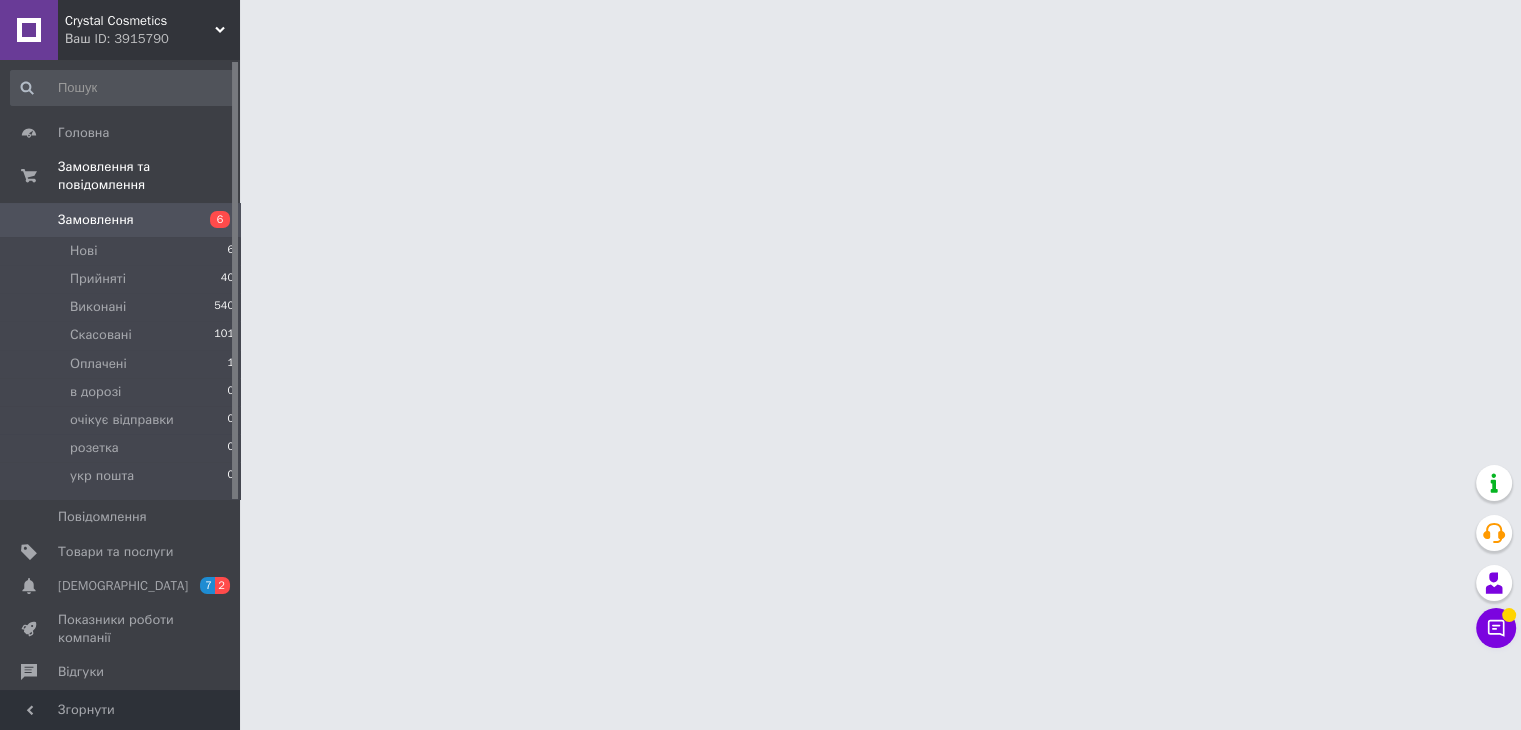 scroll, scrollTop: 0, scrollLeft: 0, axis: both 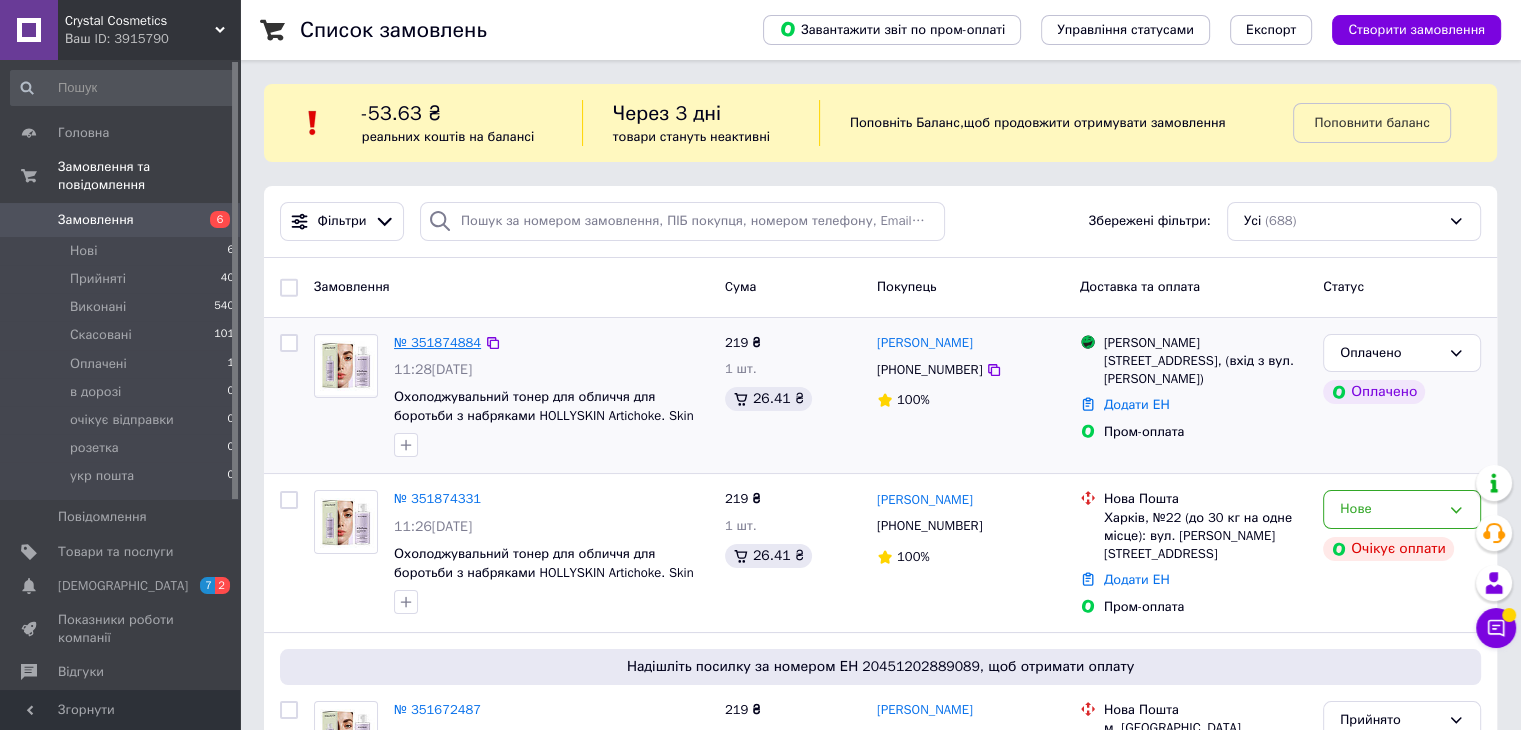 click on "№ 351874884" at bounding box center (437, 342) 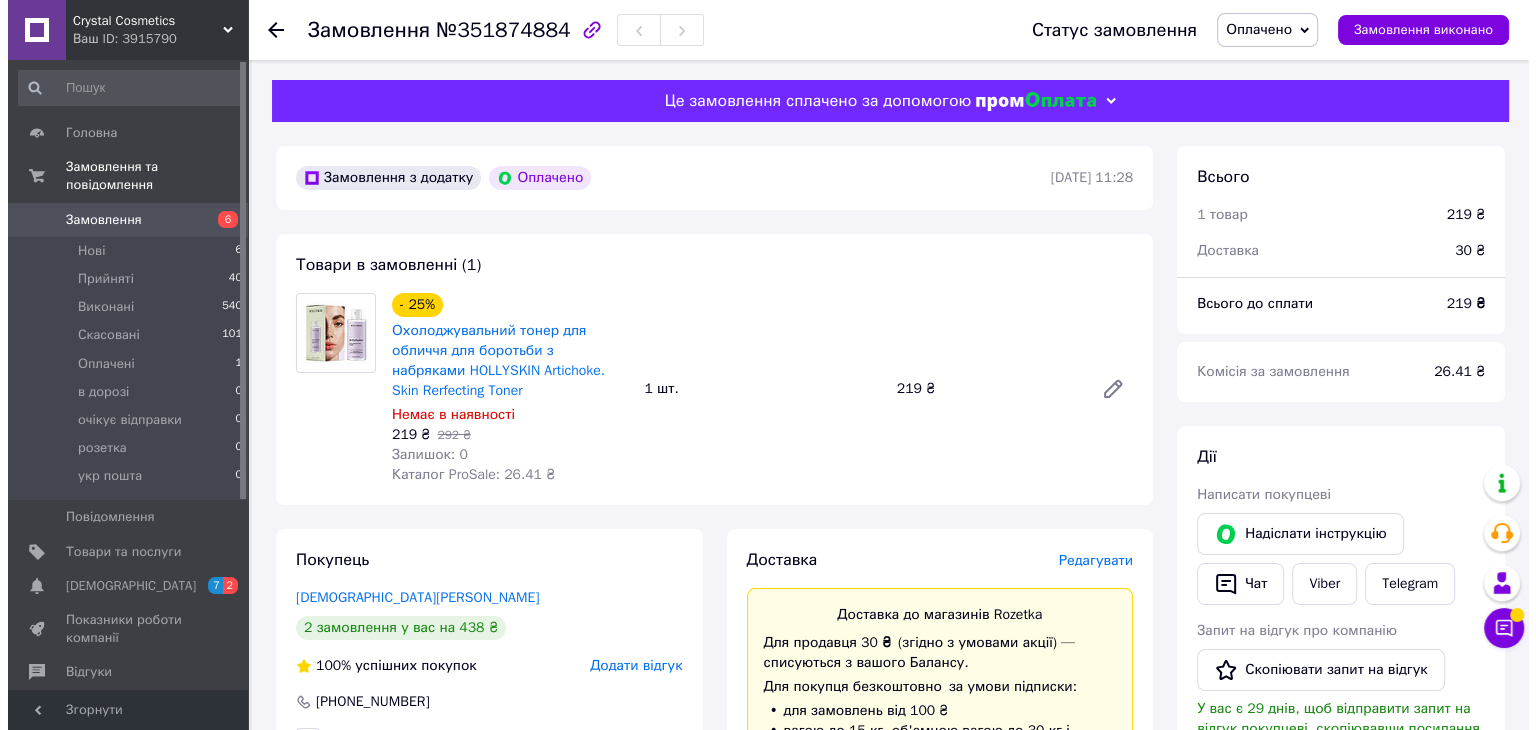 scroll, scrollTop: 86, scrollLeft: 0, axis: vertical 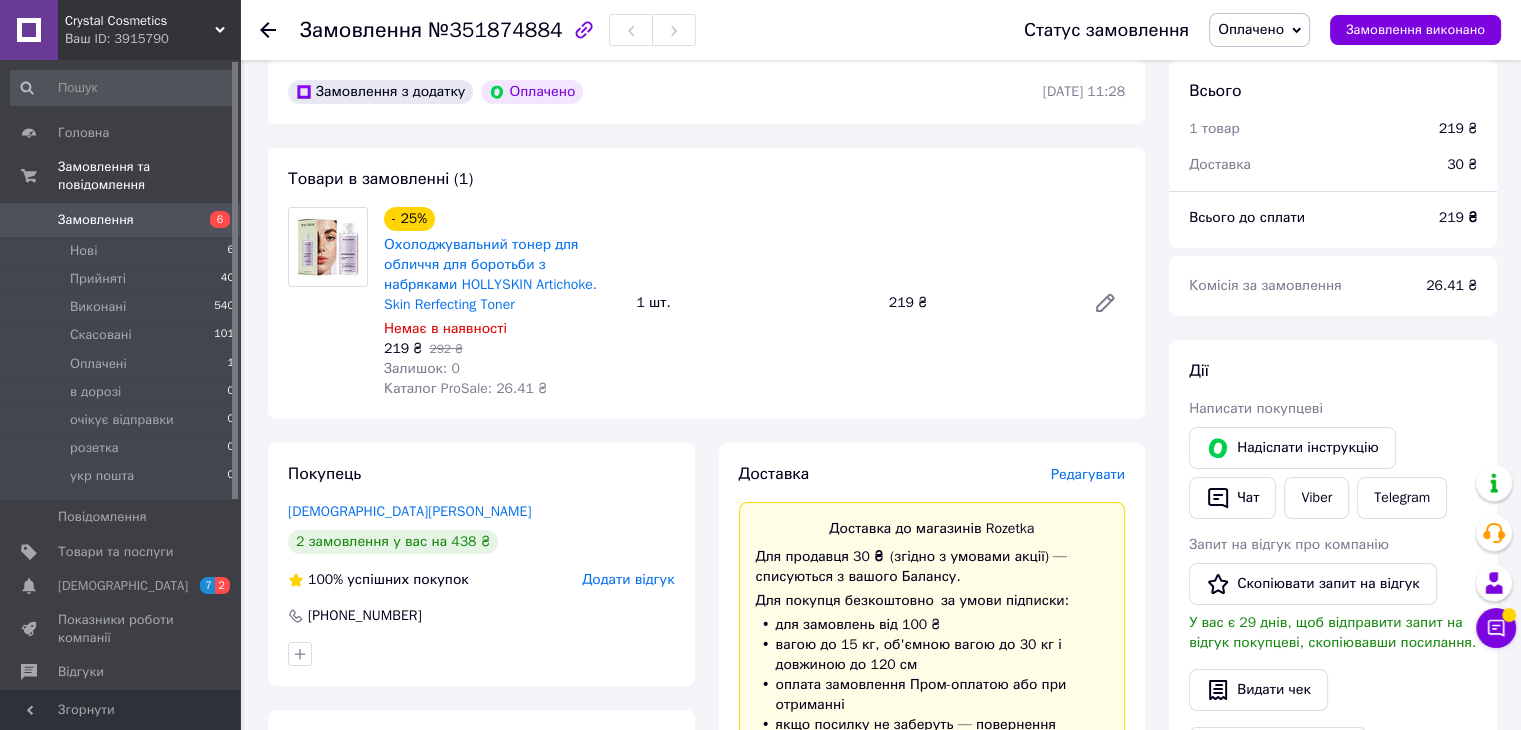 click on "Редагувати" at bounding box center (1088, 474) 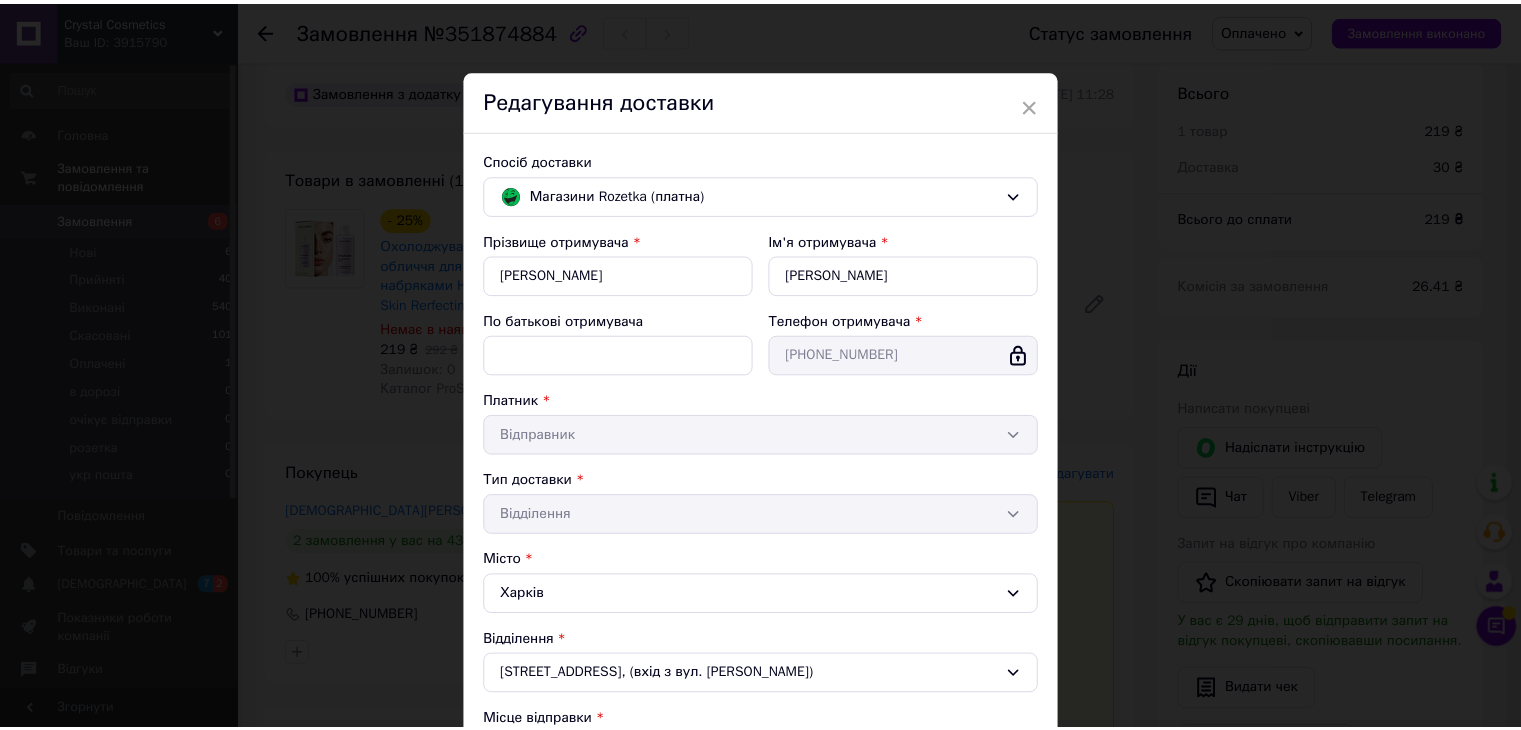 scroll, scrollTop: 505, scrollLeft: 0, axis: vertical 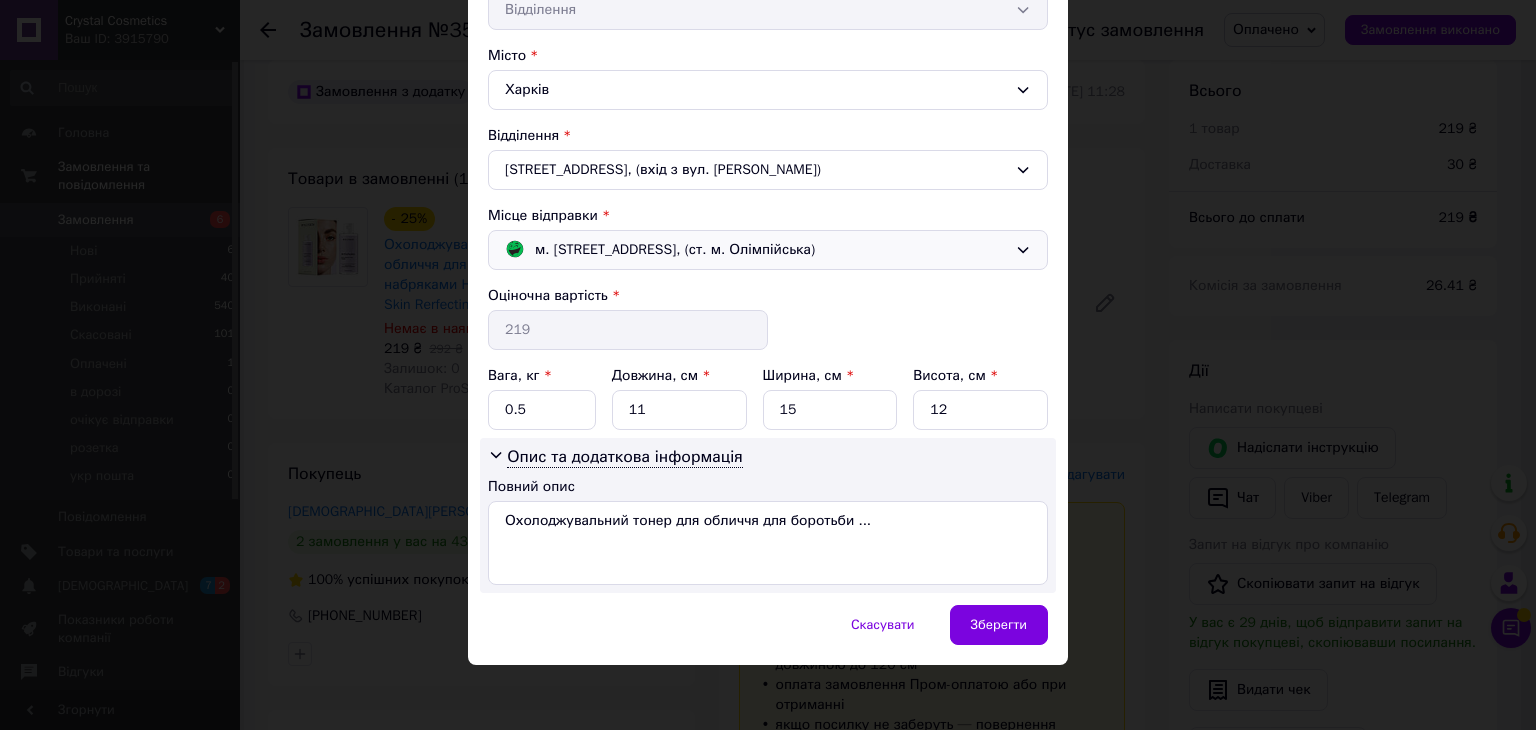 click on "м. [STREET_ADDRESS], (ст. м. Олімпійська)" at bounding box center [675, 250] 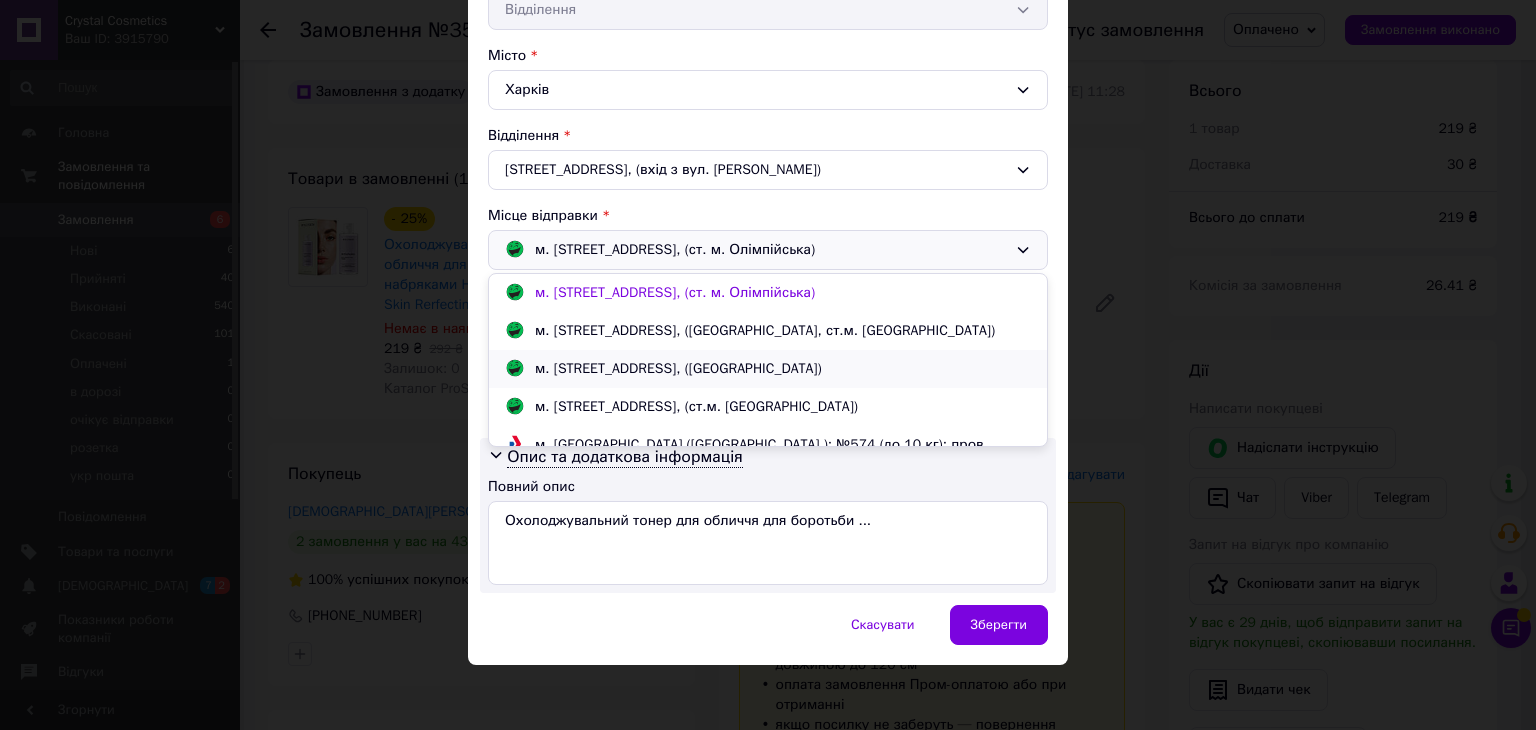 click on "м. [STREET_ADDRESS], ([GEOGRAPHIC_DATA])" at bounding box center [678, 369] 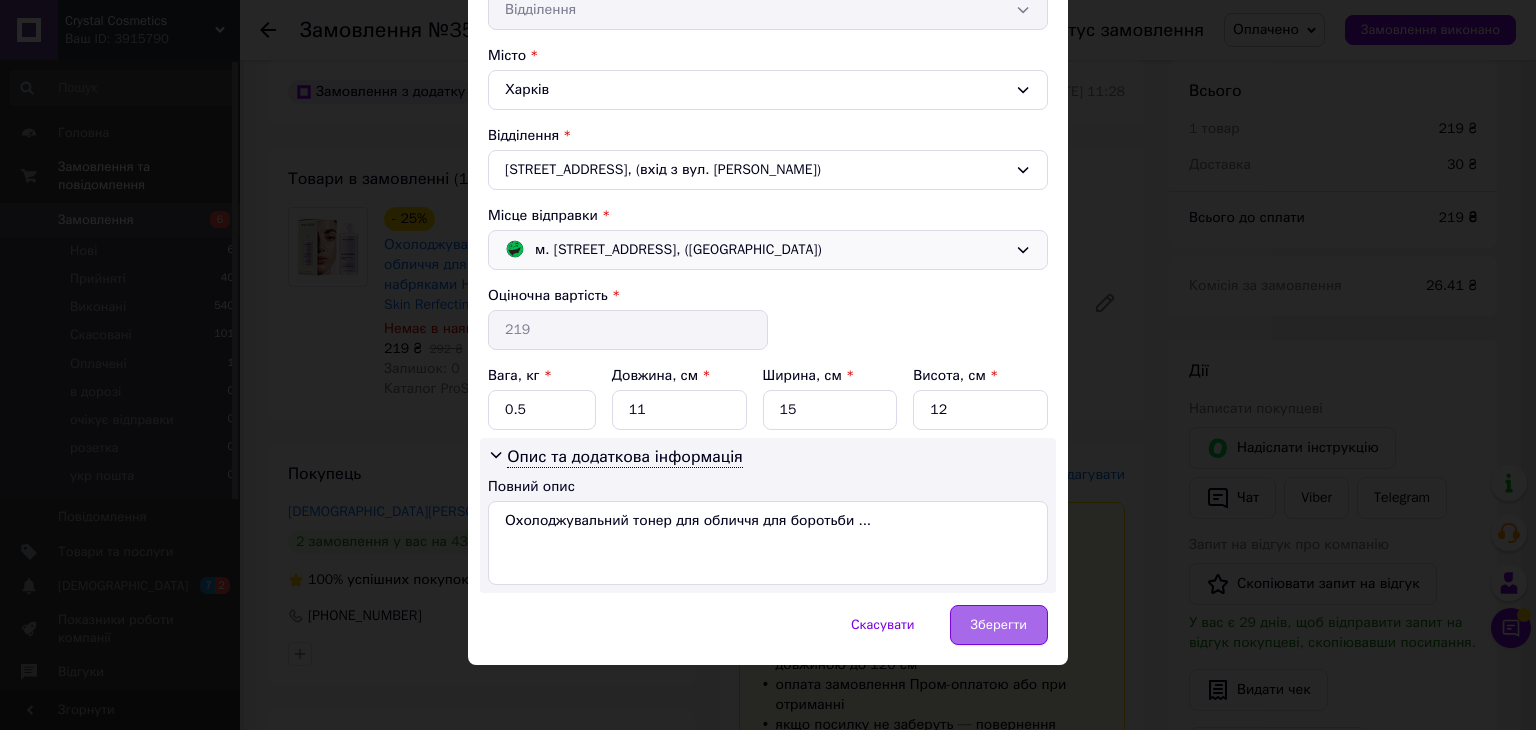 click on "Зберегти" at bounding box center (999, 625) 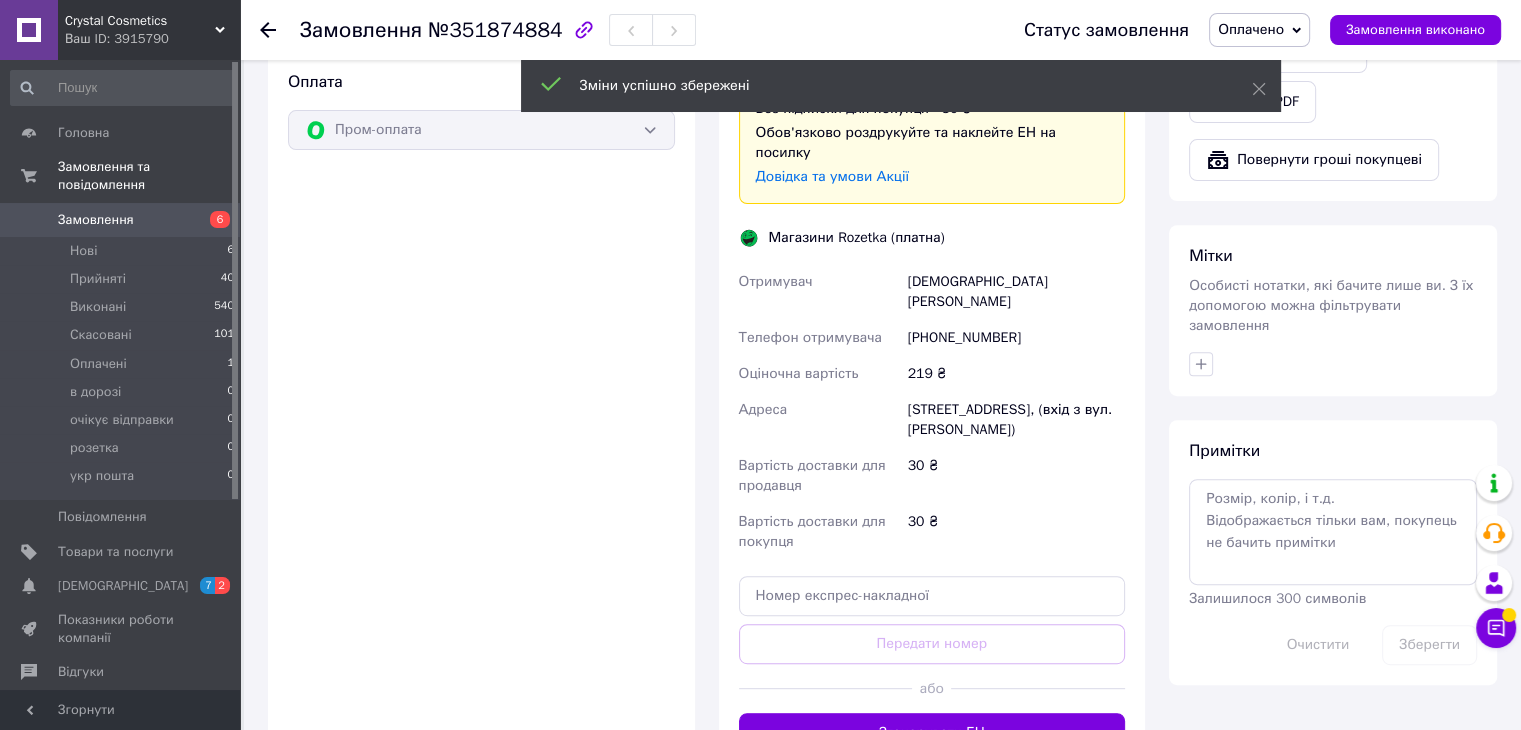 scroll, scrollTop: 756, scrollLeft: 0, axis: vertical 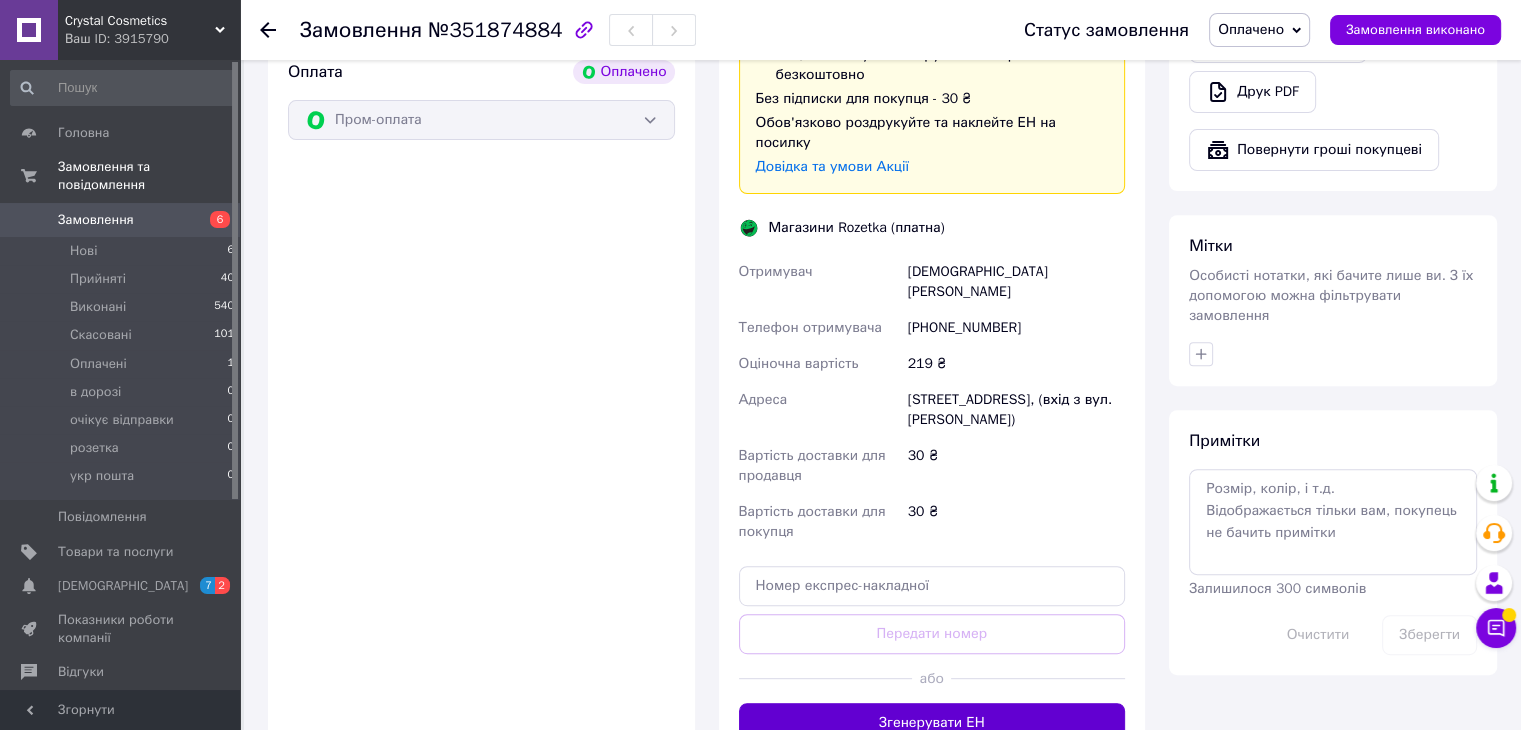 click on "Згенерувати ЕН" at bounding box center (932, 723) 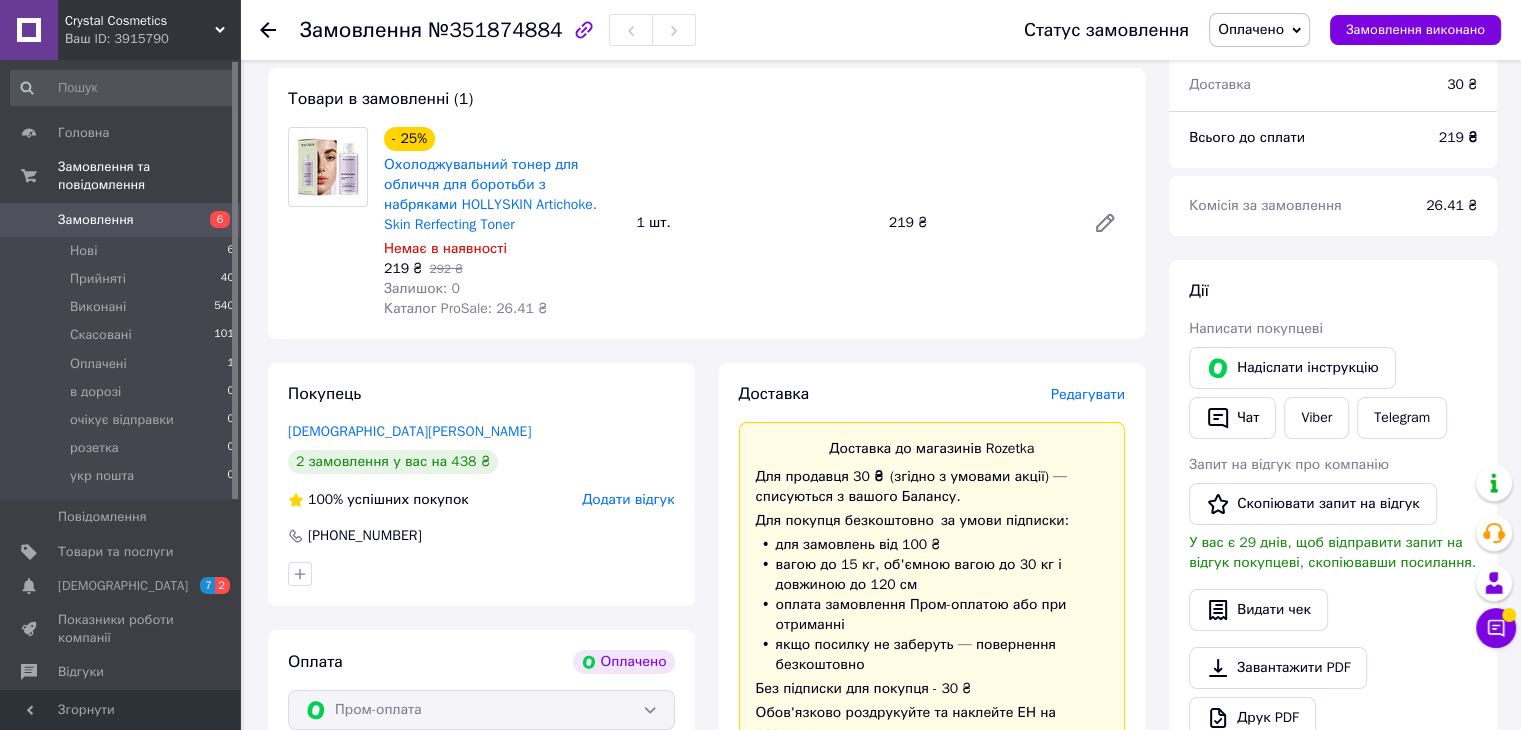 scroll, scrollTop: 136, scrollLeft: 0, axis: vertical 